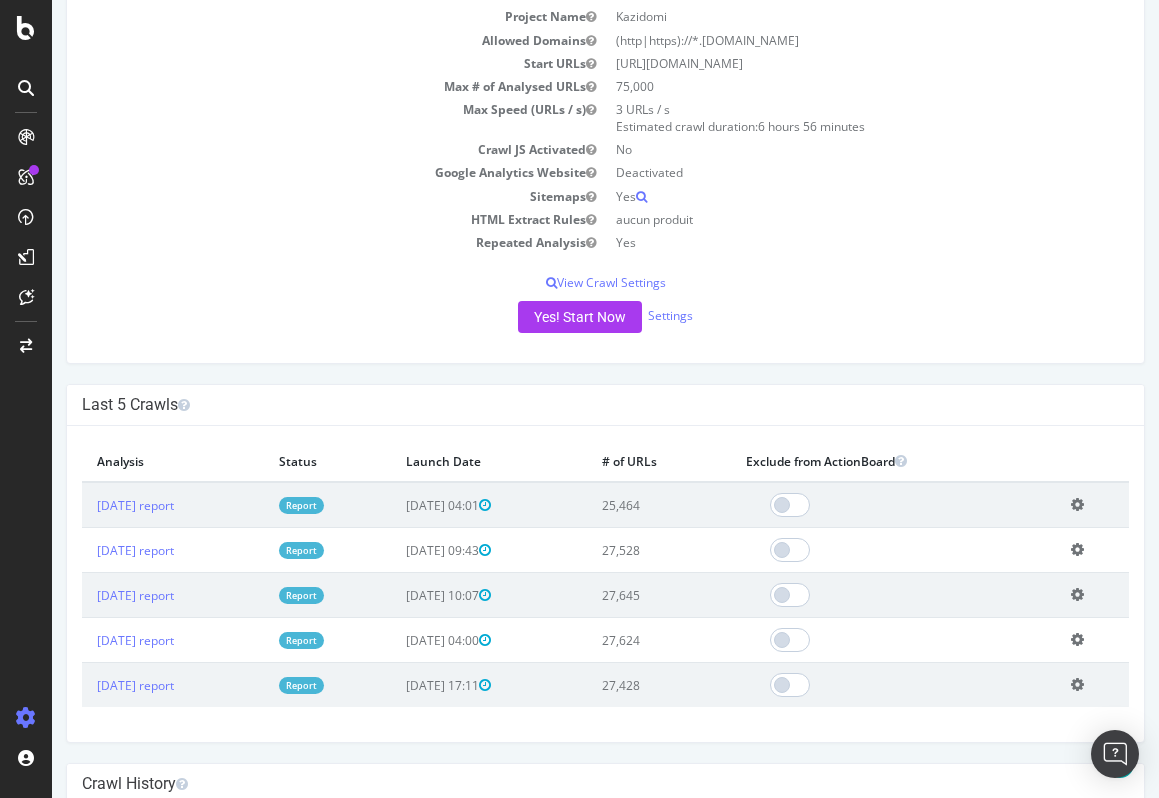 scroll, scrollTop: 468, scrollLeft: 0, axis: vertical 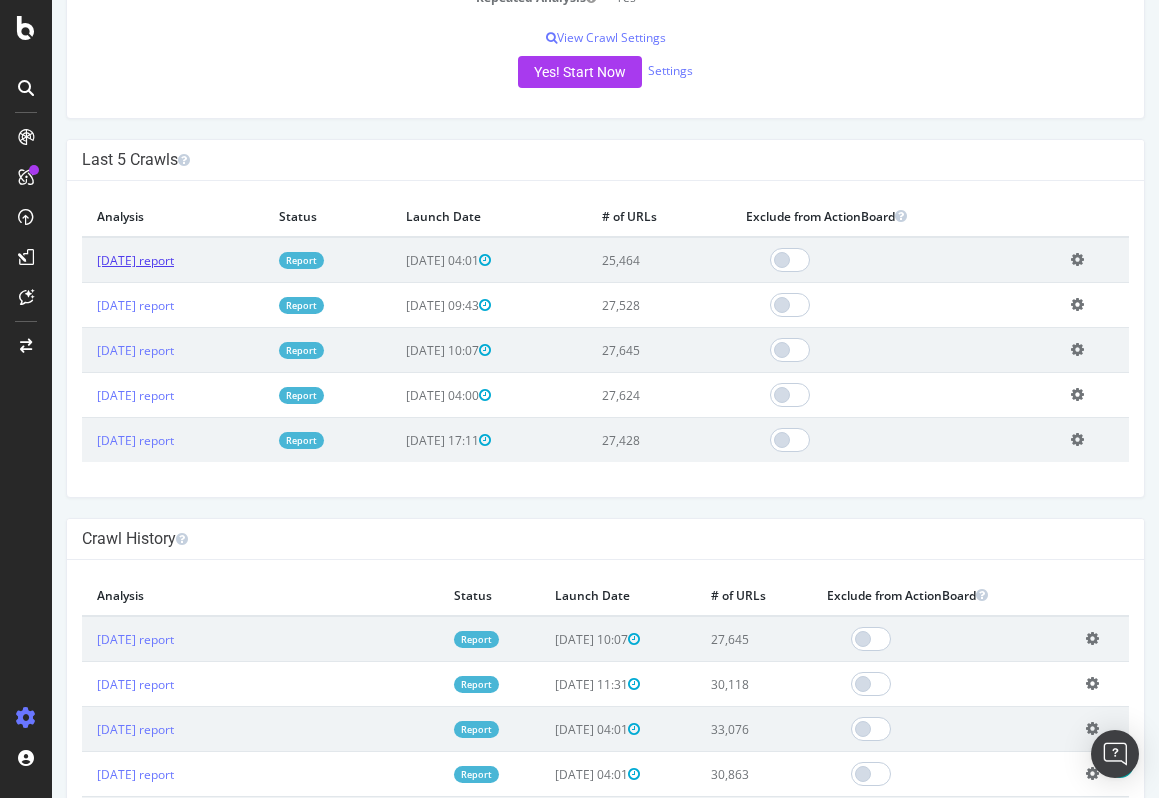 click on "[DATE]
report" at bounding box center (135, 260) 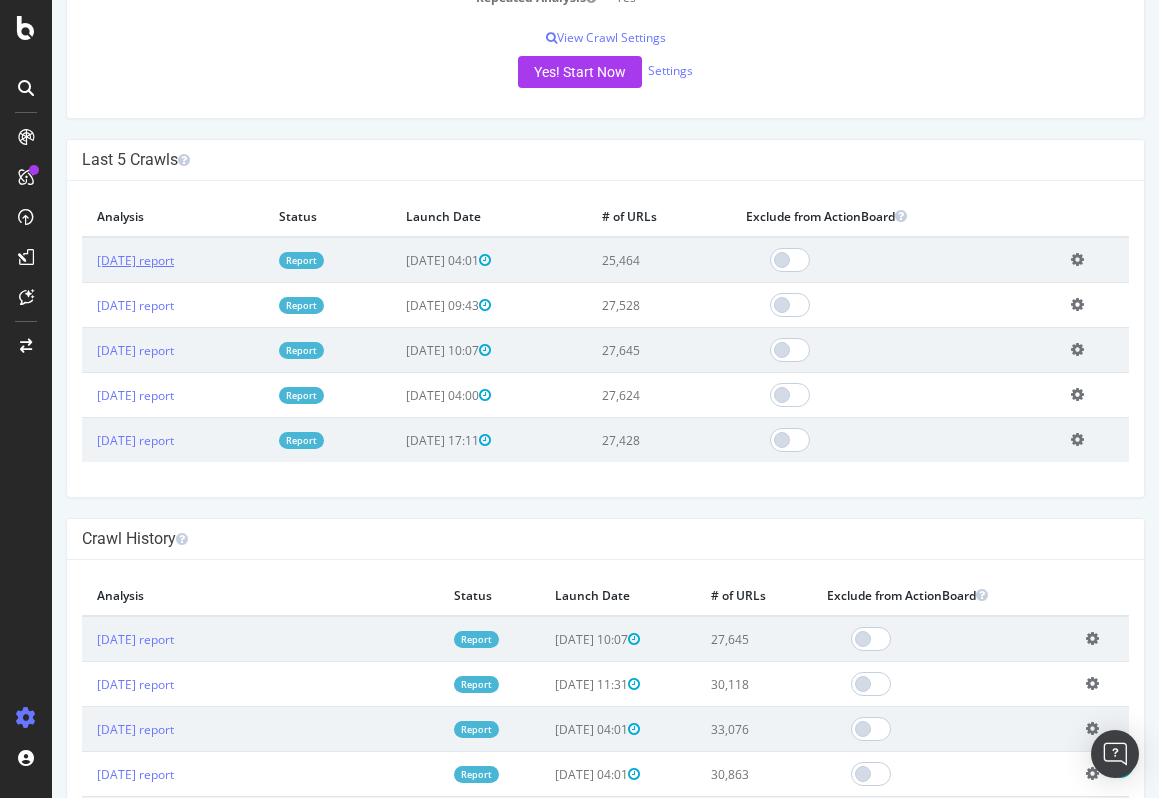 scroll, scrollTop: 0, scrollLeft: 0, axis: both 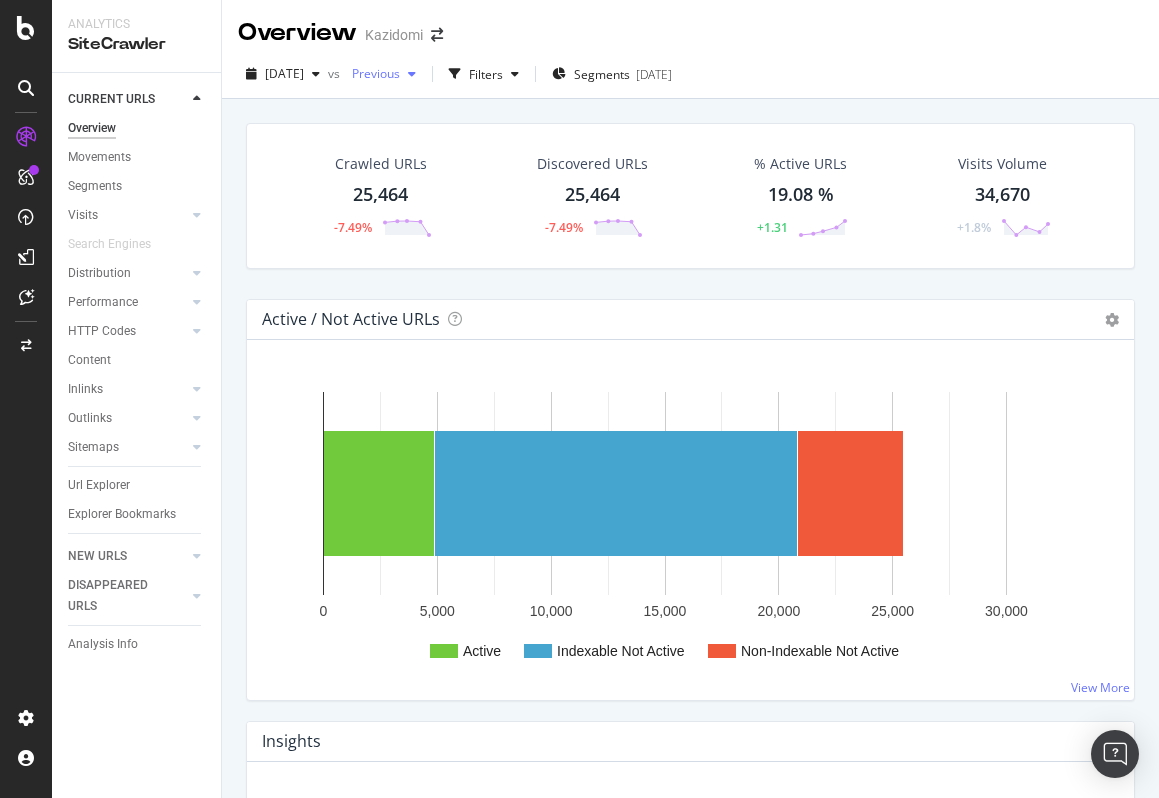 click on "Previous" at bounding box center [372, 73] 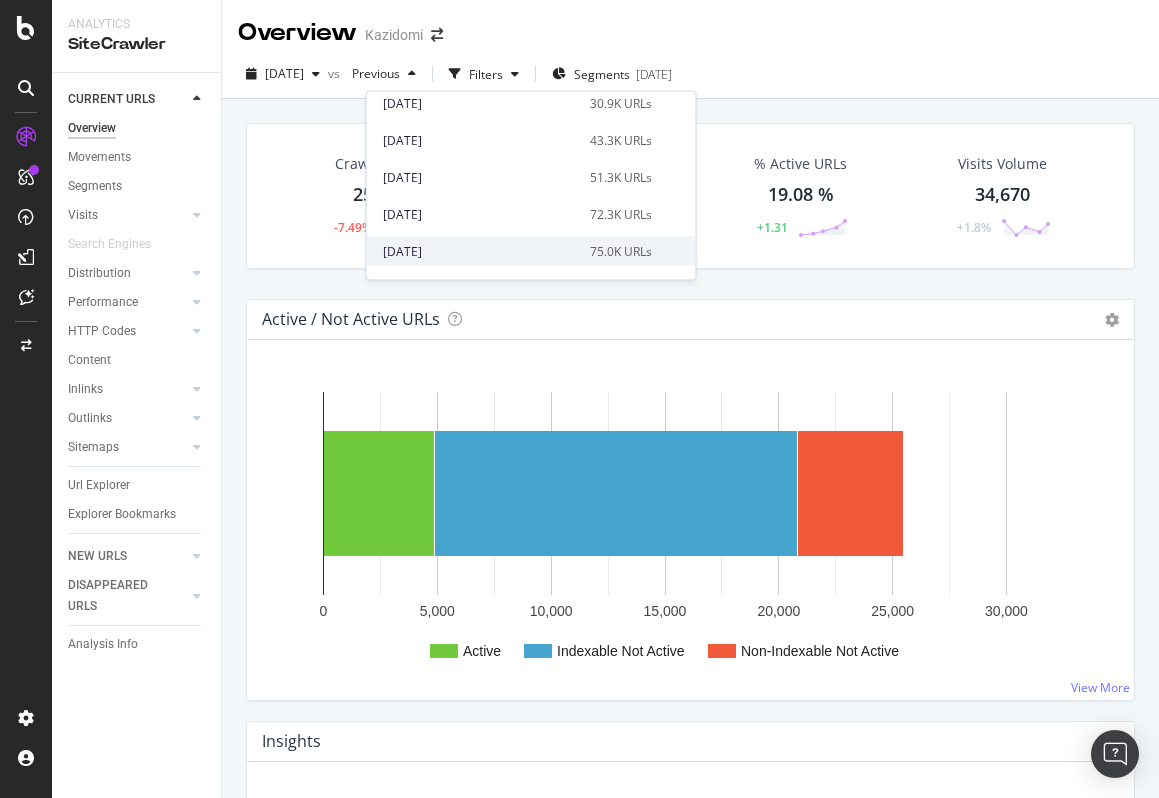 scroll, scrollTop: 402, scrollLeft: 0, axis: vertical 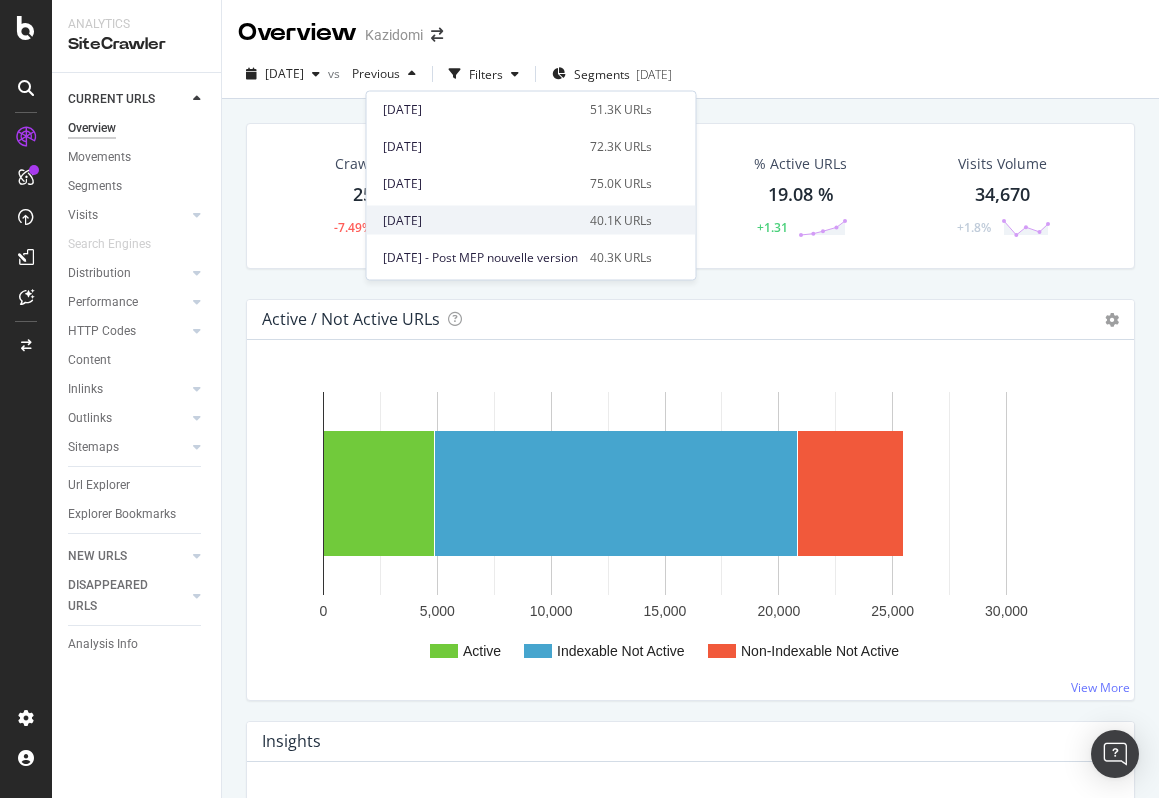 click on "[DATE]" at bounding box center [480, 220] 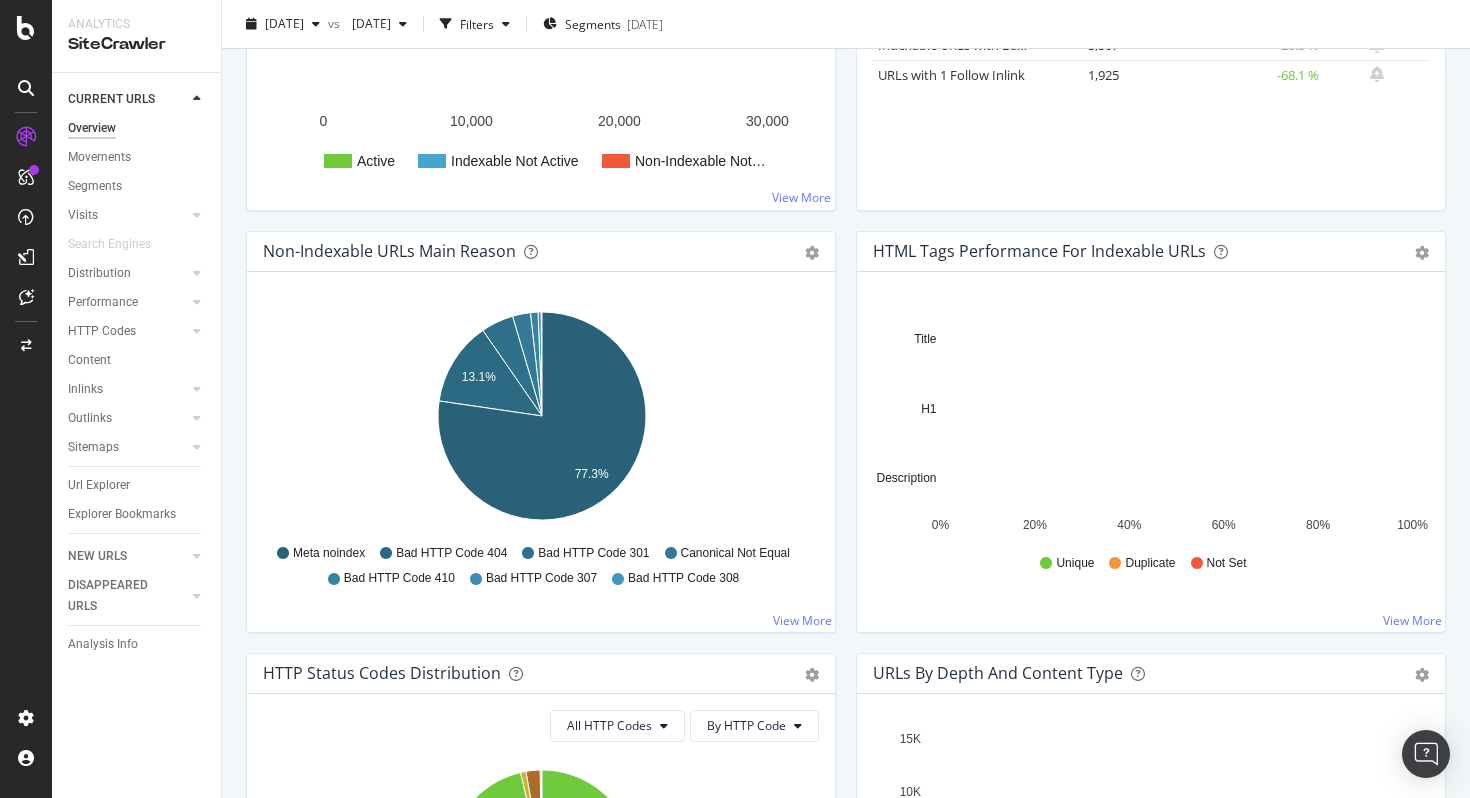 scroll, scrollTop: 0, scrollLeft: 0, axis: both 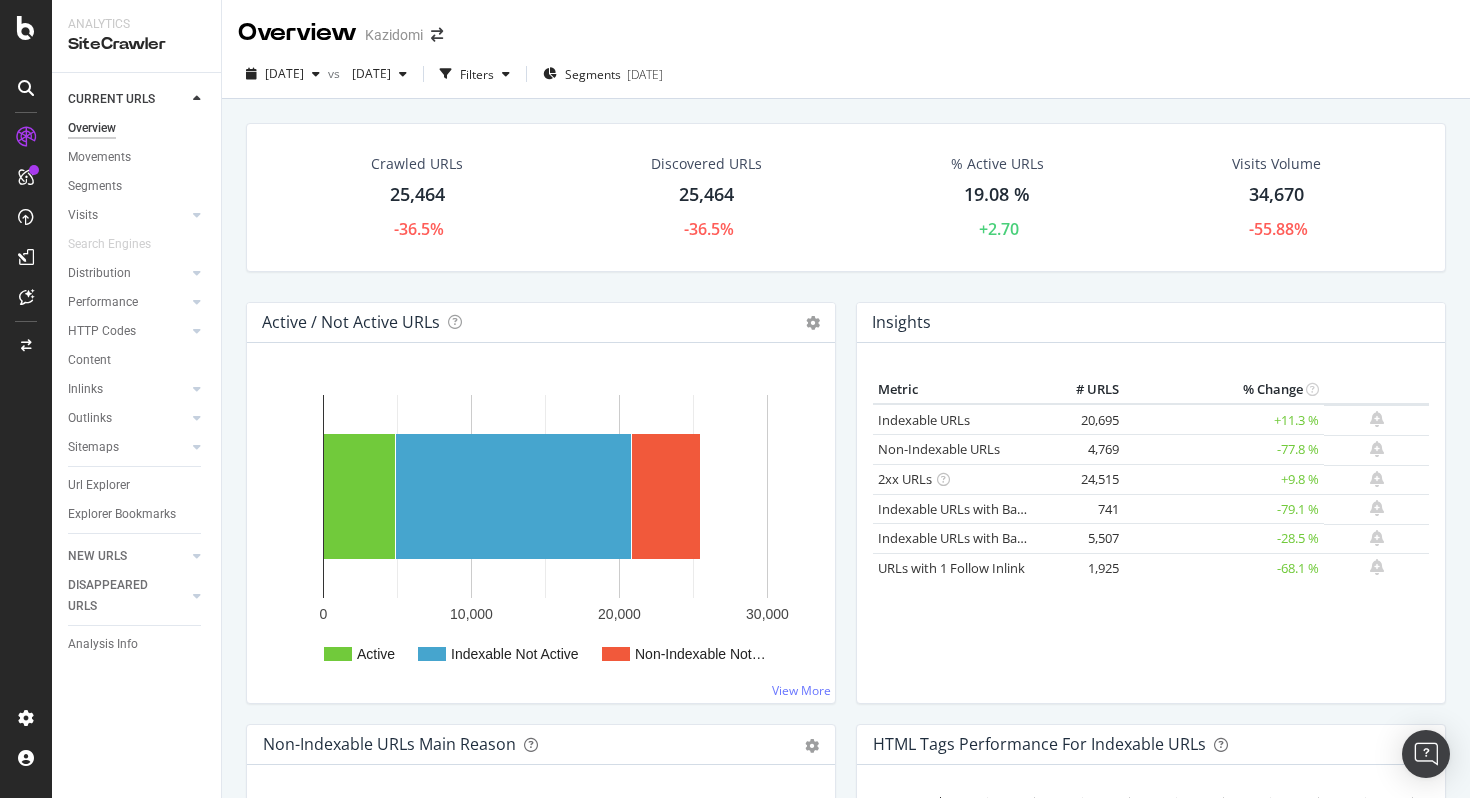 click on "25,464" at bounding box center (417, 195) 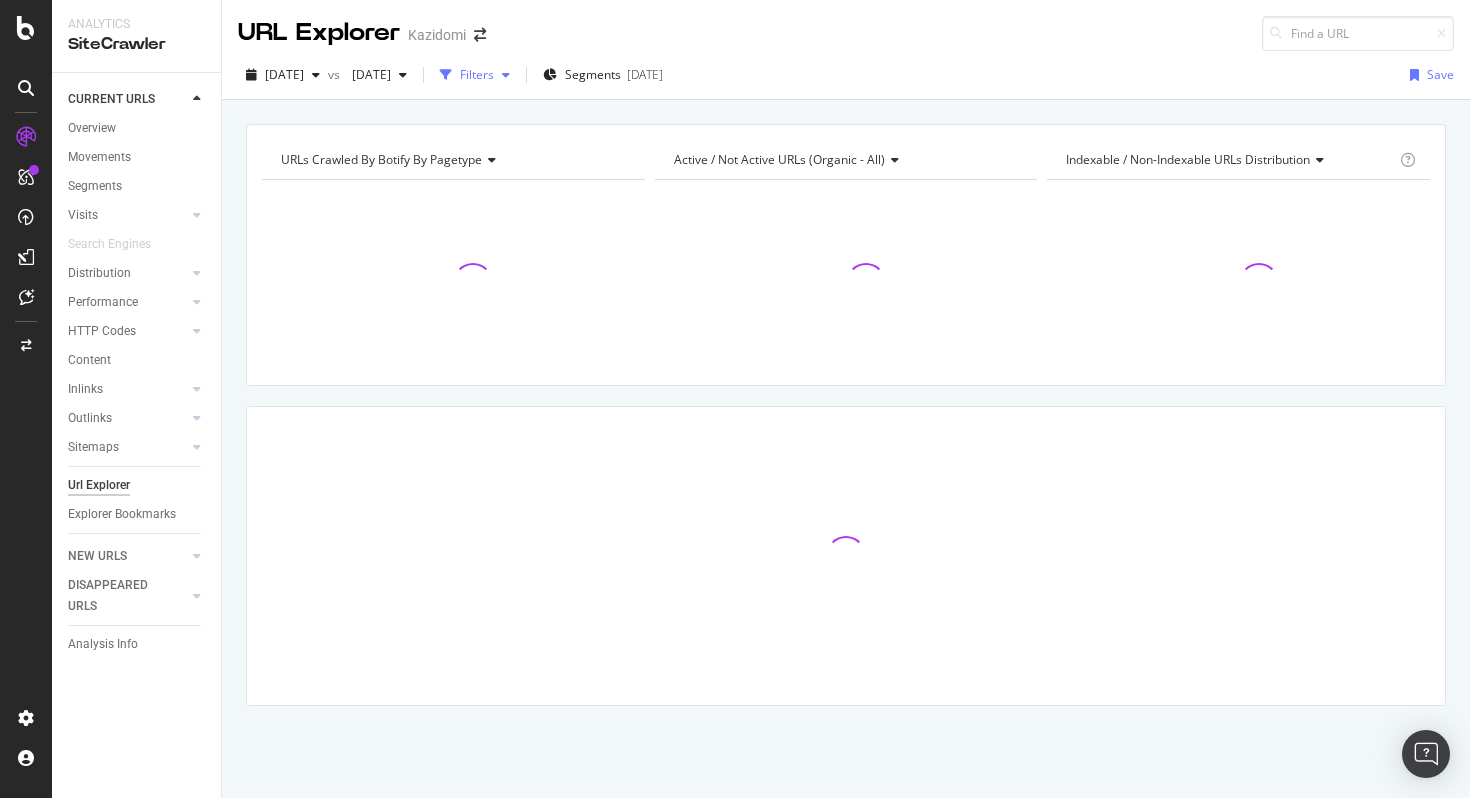 click on "Filters" at bounding box center (475, 75) 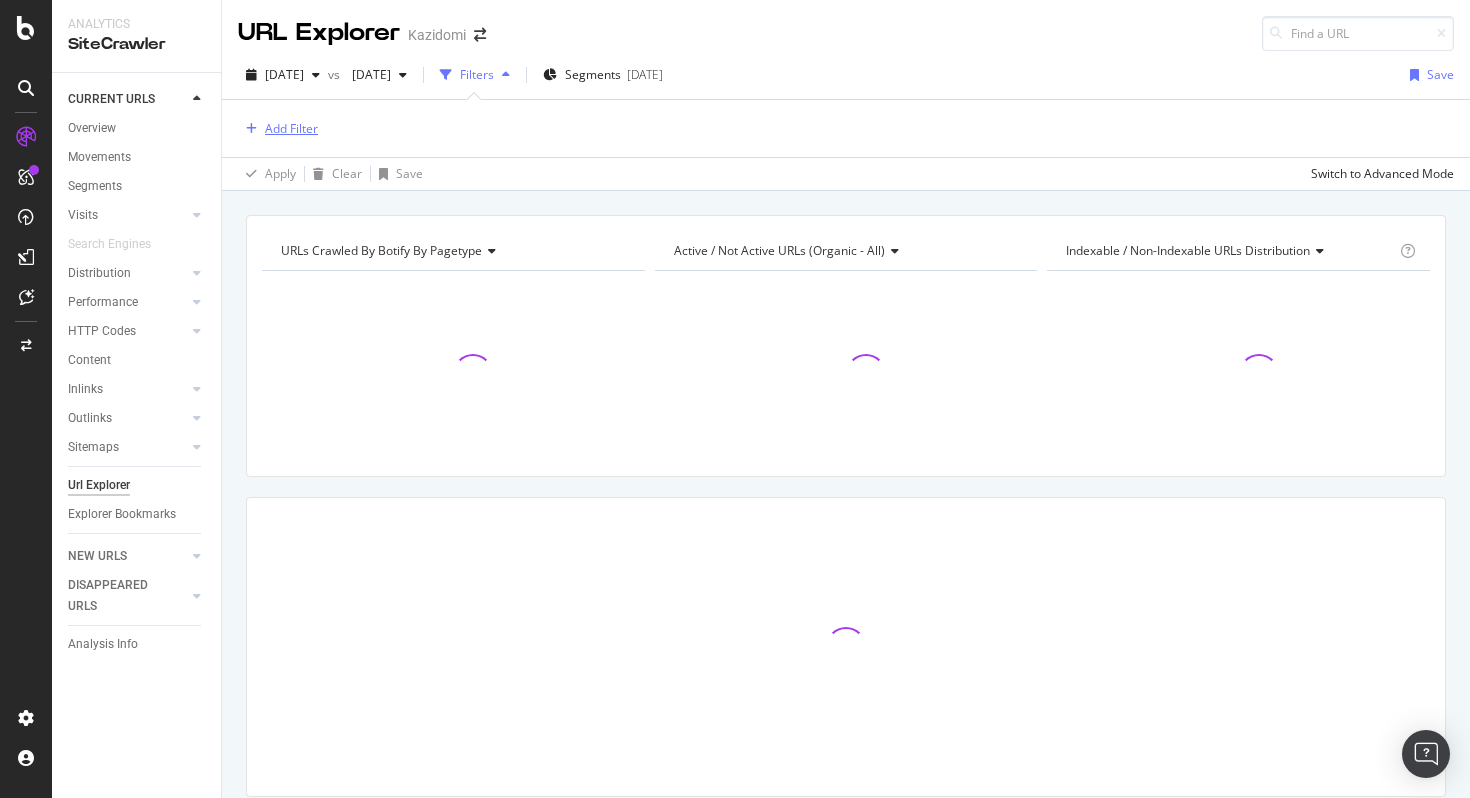 click on "Add Filter" at bounding box center (291, 128) 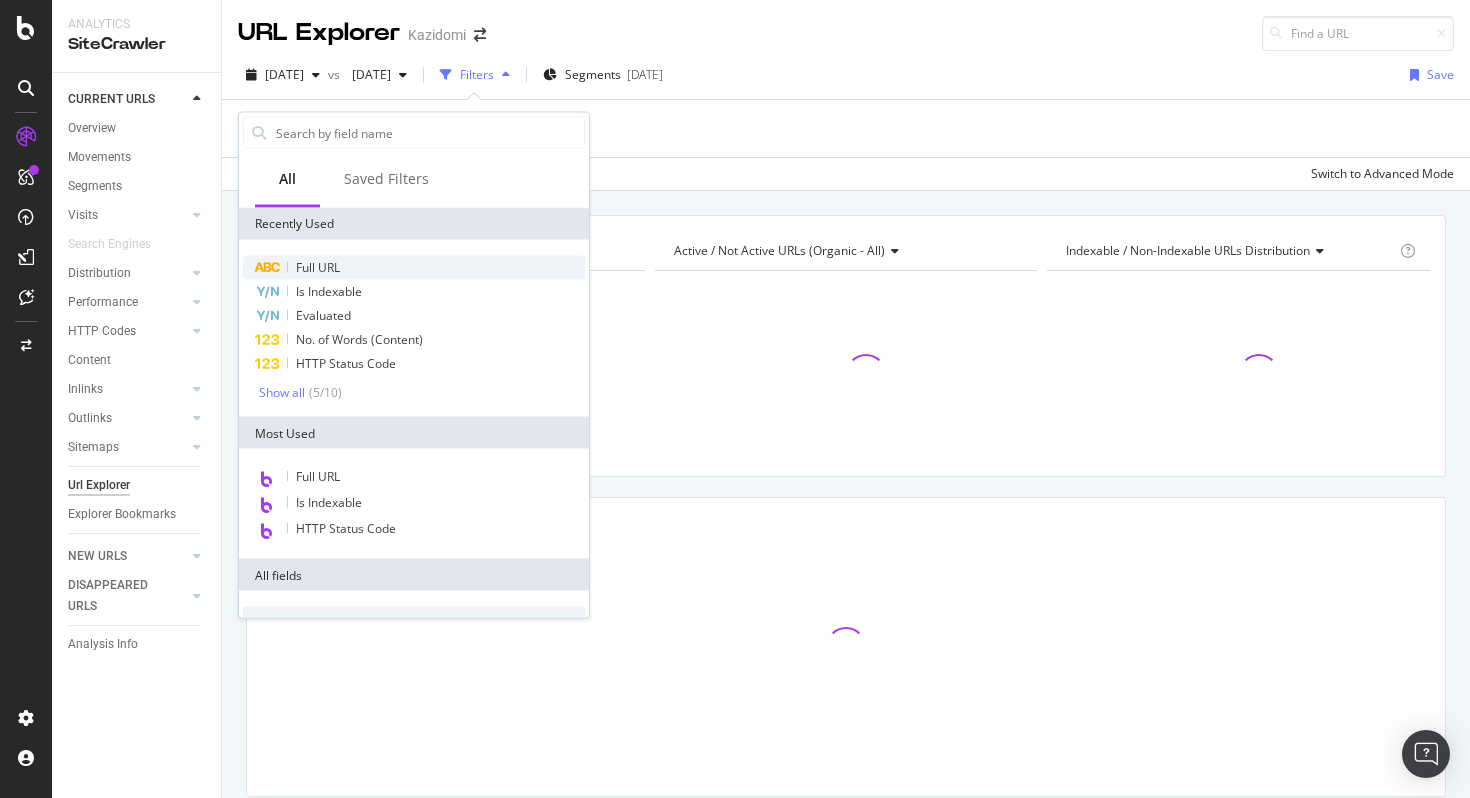 click on "Full URL" at bounding box center (414, 268) 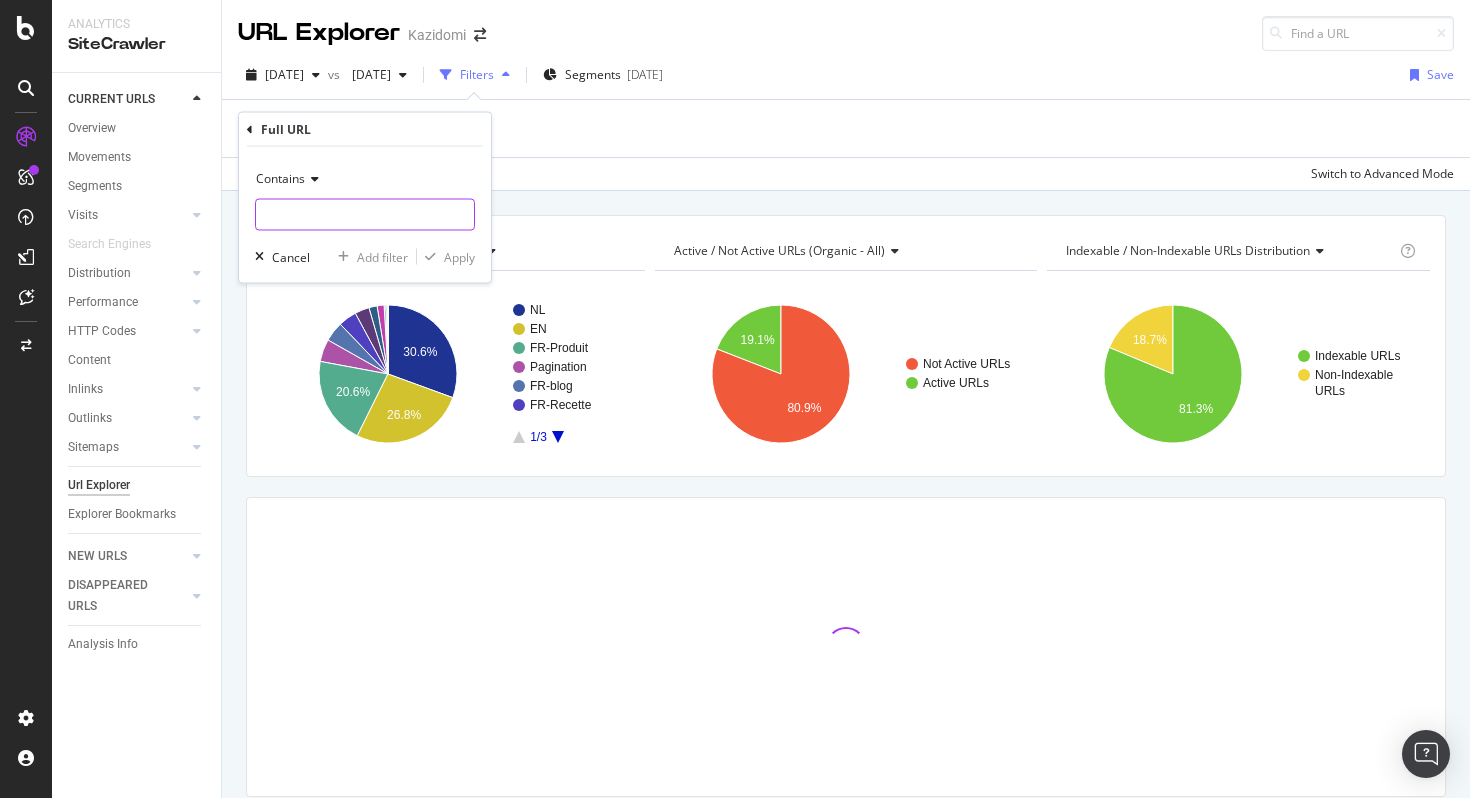 click at bounding box center (365, 215) 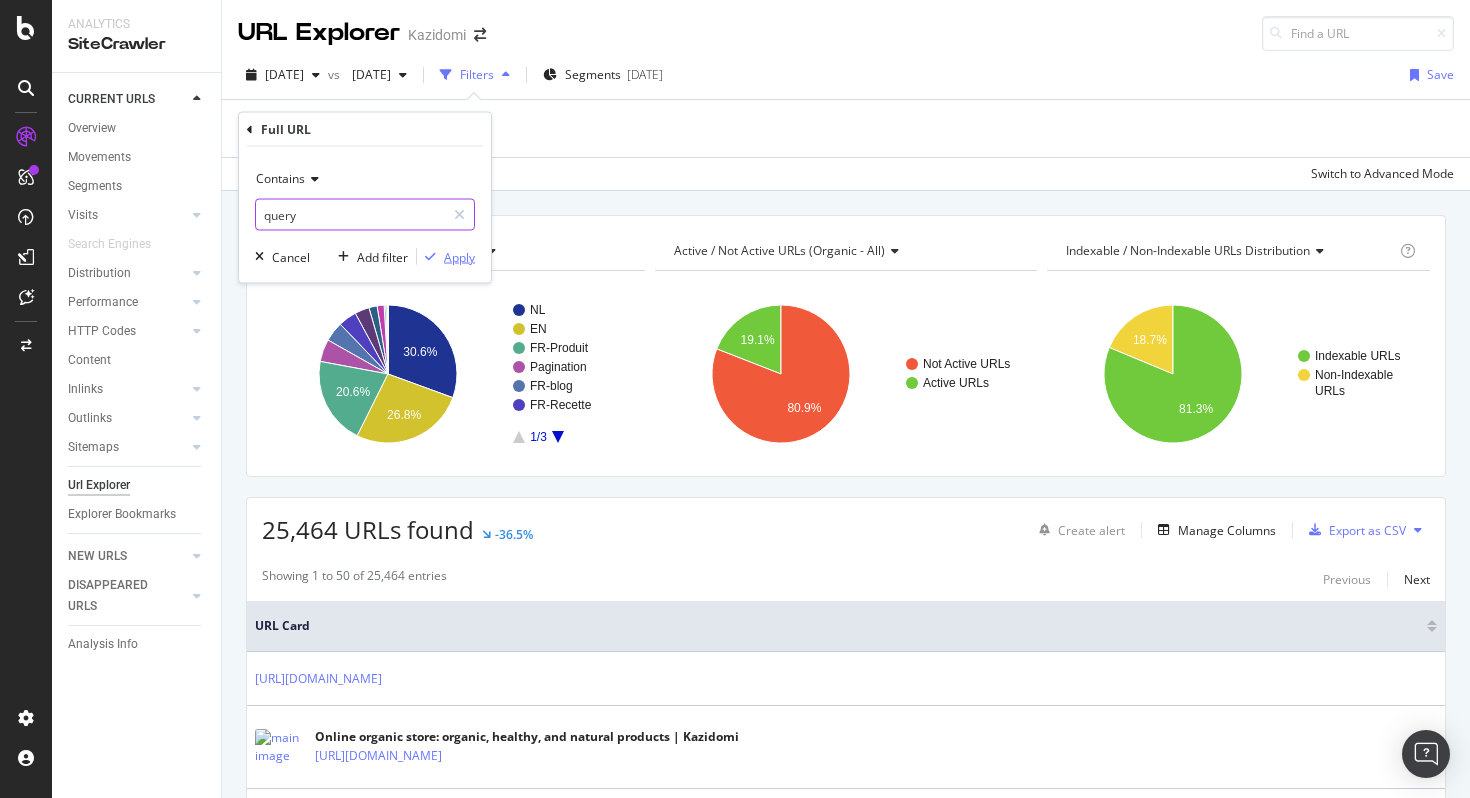 type on "query" 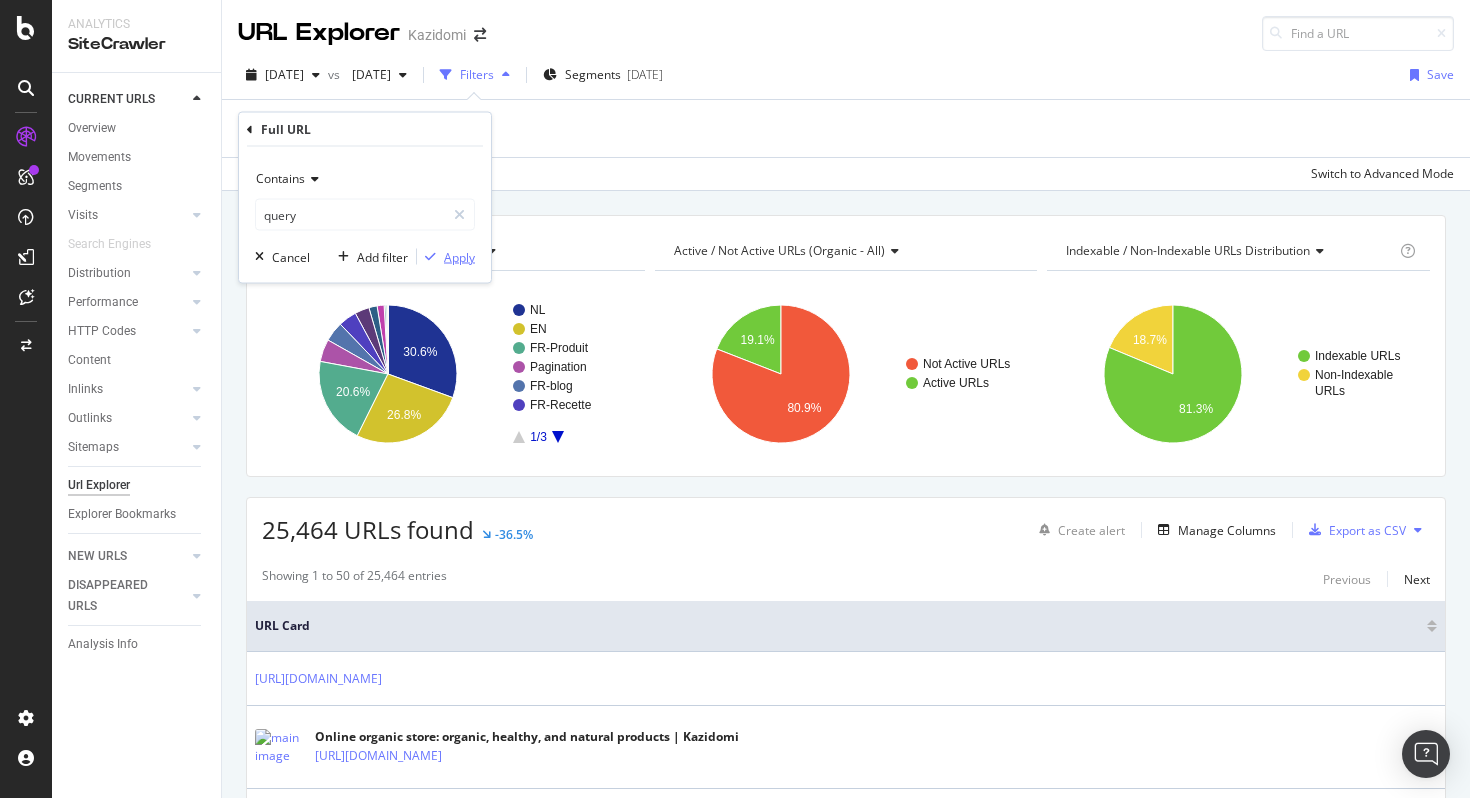 click on "Apply" at bounding box center [459, 256] 